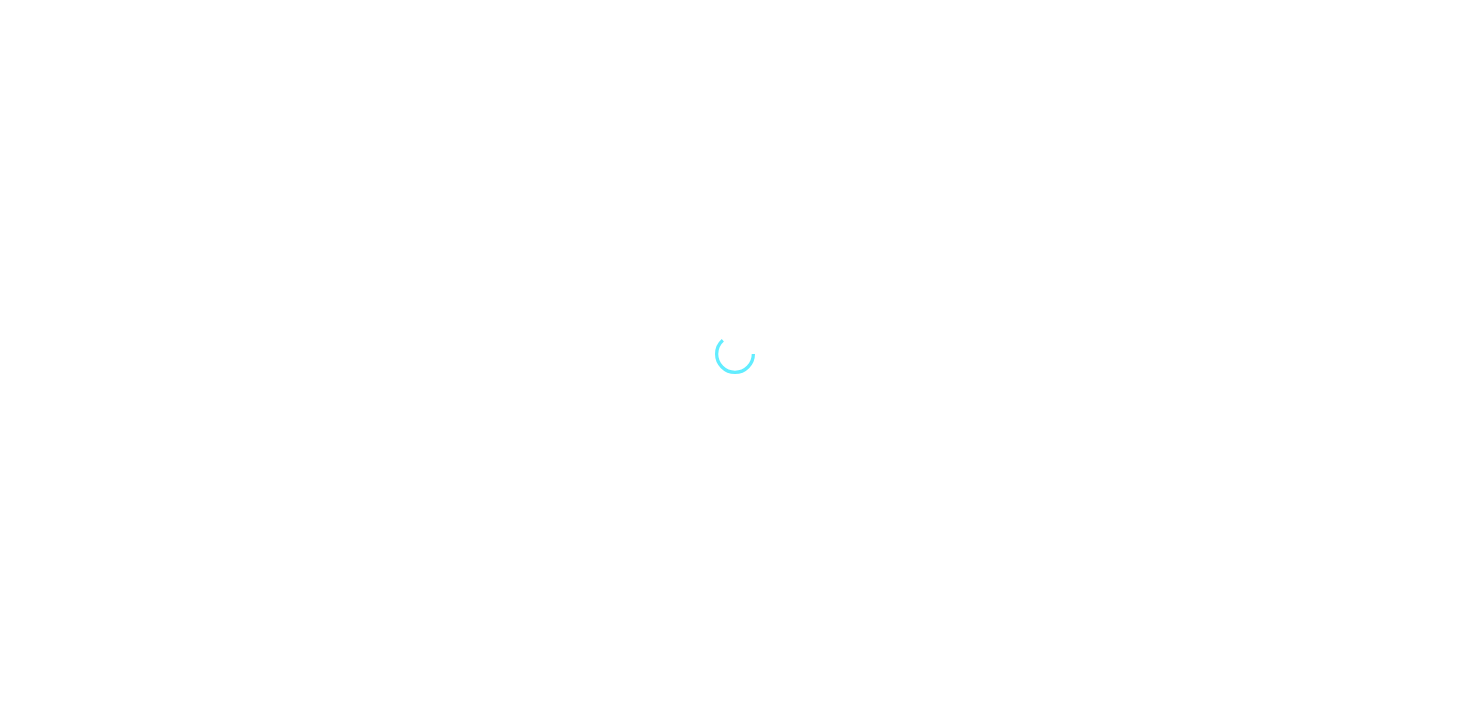 scroll, scrollTop: 0, scrollLeft: 0, axis: both 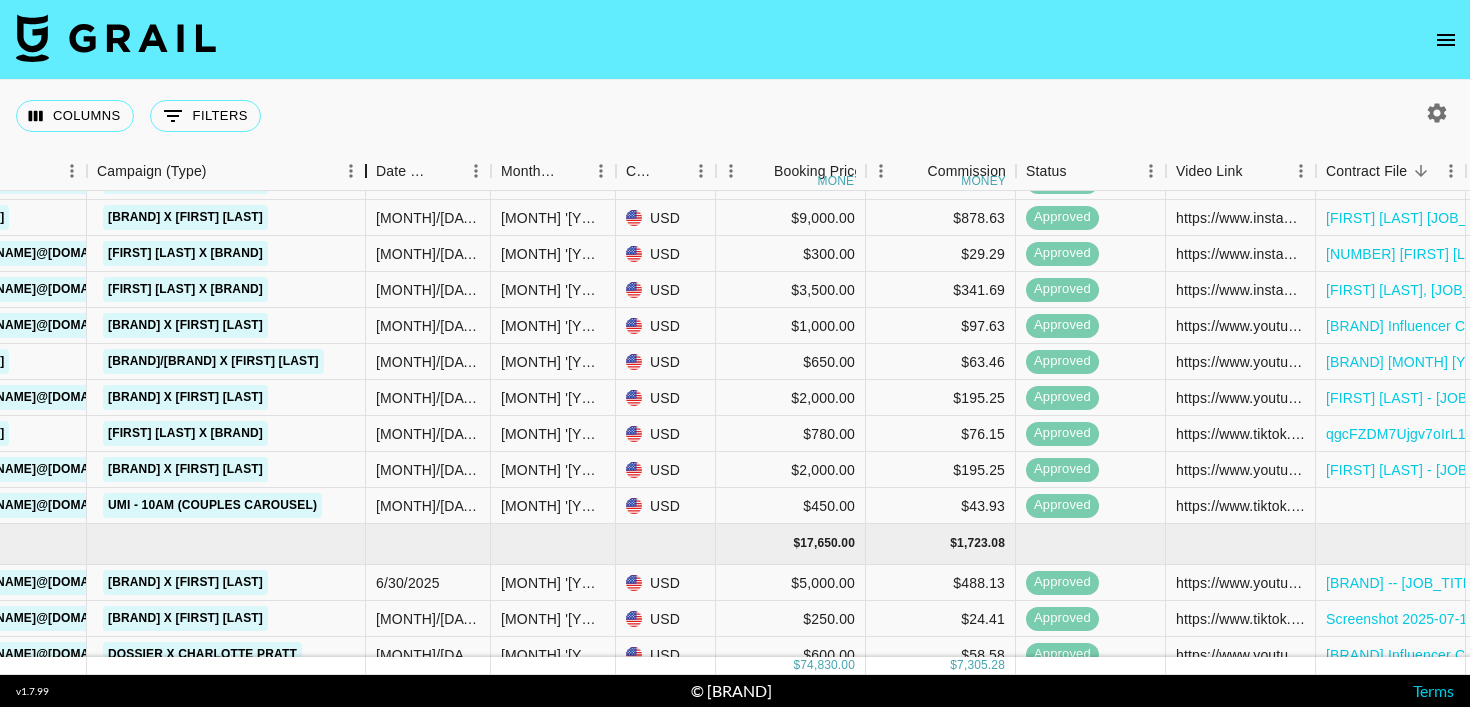 drag, startPoint x: 244, startPoint y: 176, endPoint x: 368, endPoint y: 170, distance: 124.14507 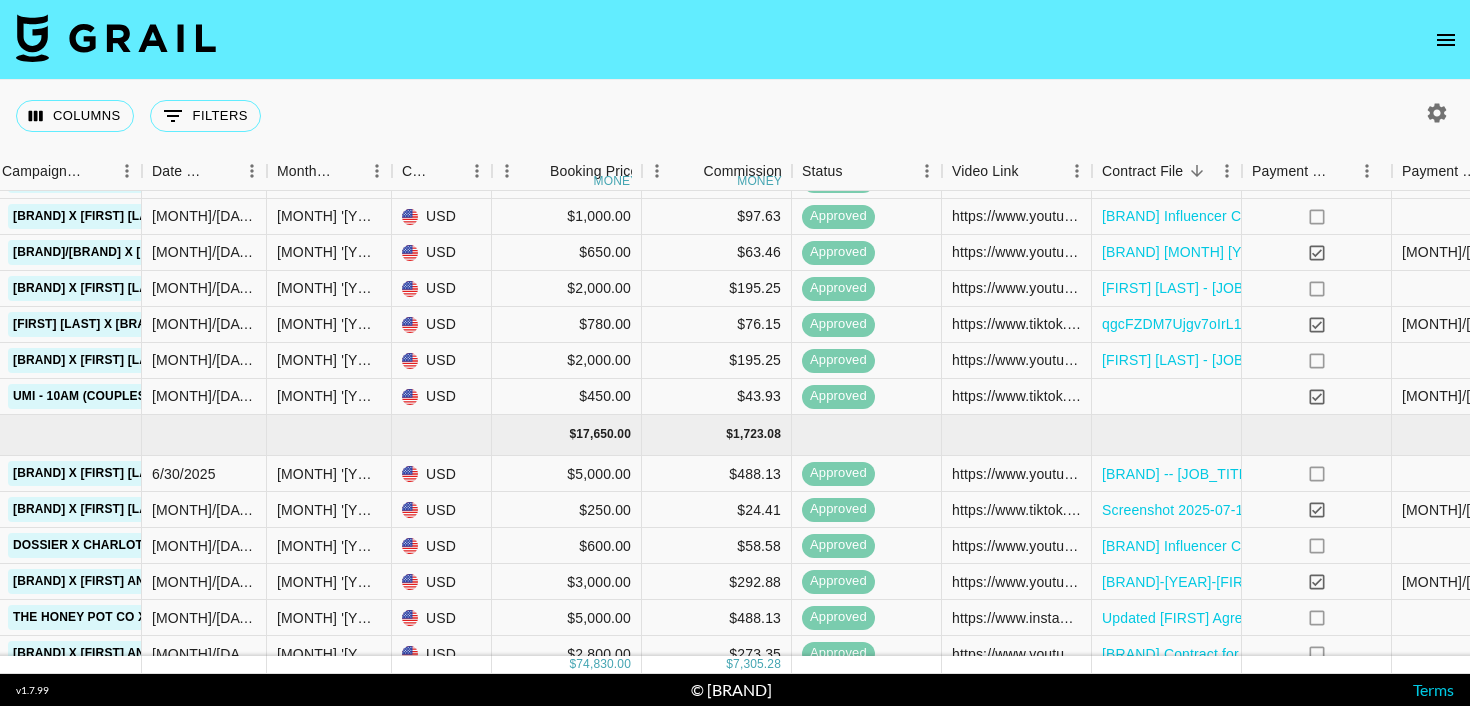 scroll, scrollTop: 419, scrollLeft: 1123, axis: both 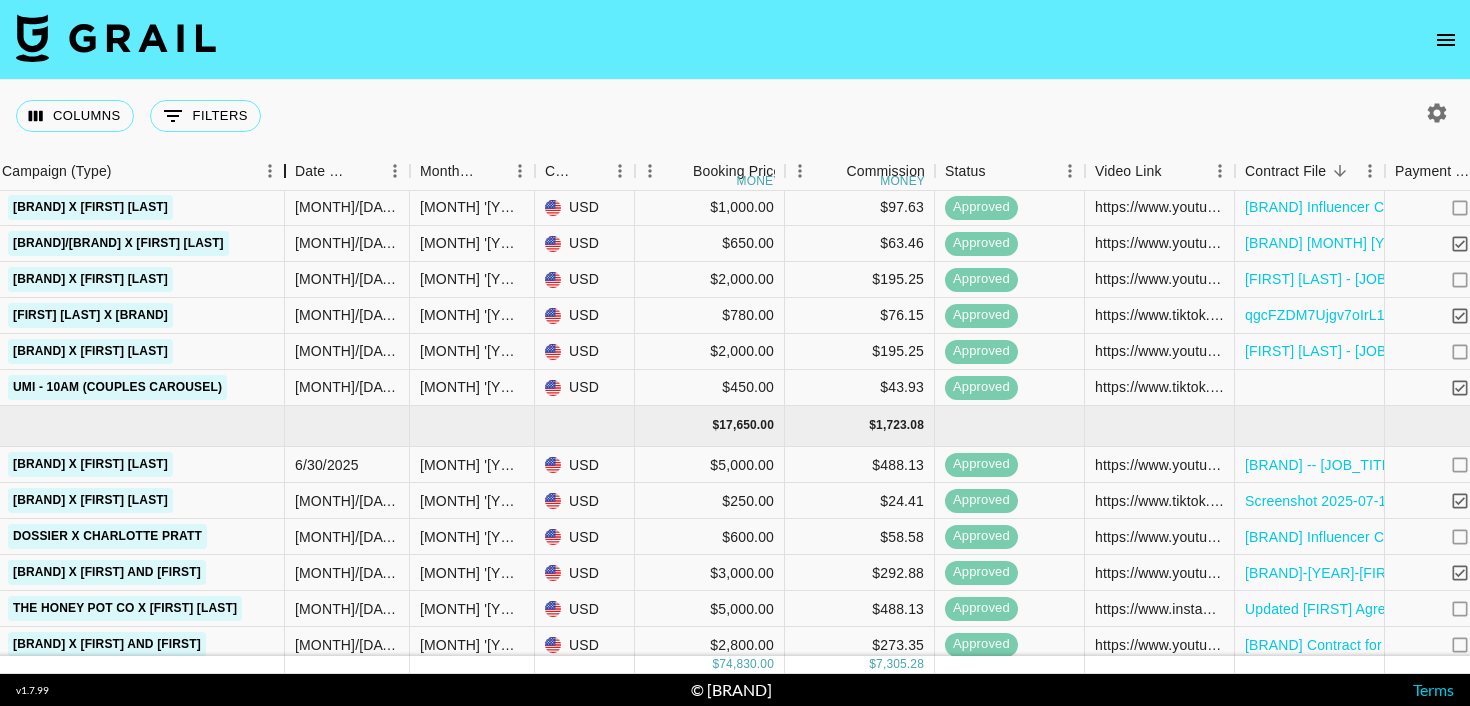 drag, startPoint x: 145, startPoint y: 179, endPoint x: 335, endPoint y: 189, distance: 190.26297 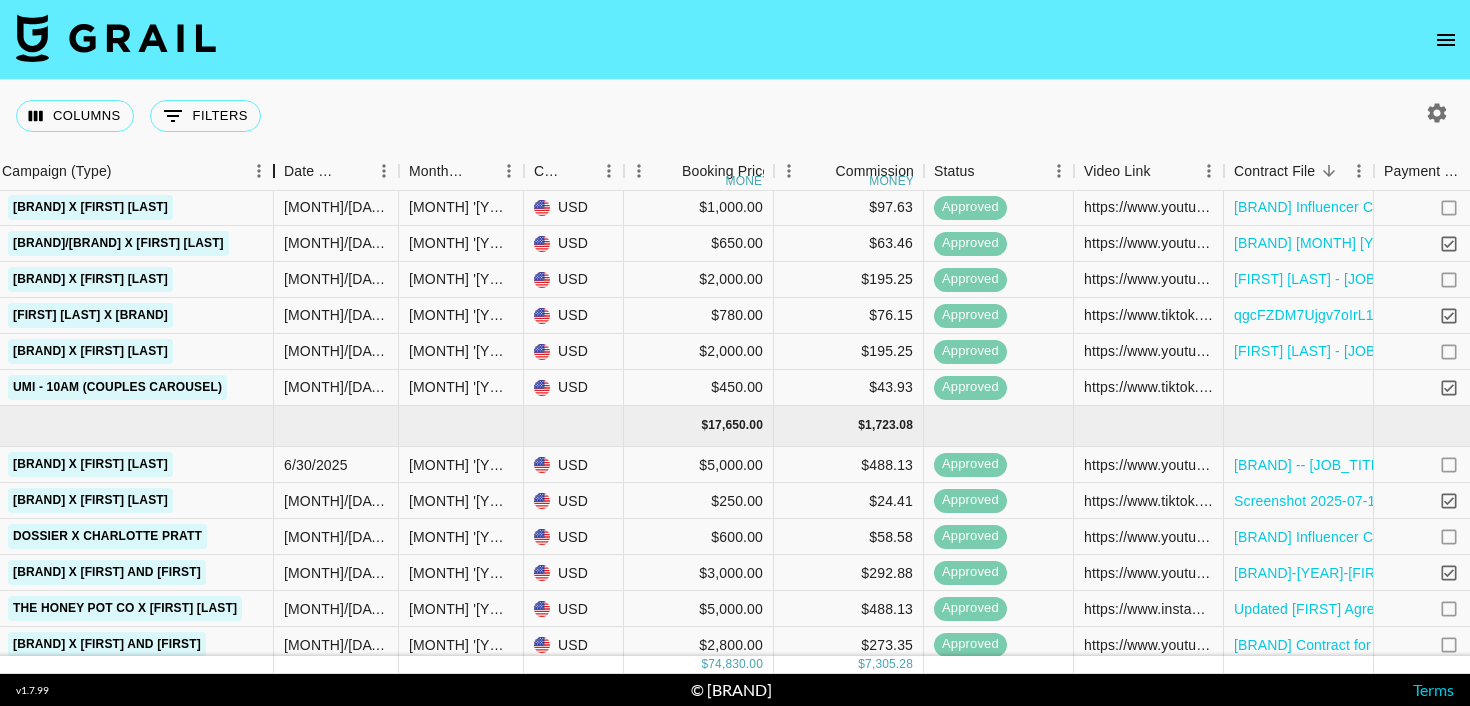 drag, startPoint x: 335, startPoint y: 189, endPoint x: 271, endPoint y: 185, distance: 64.12488 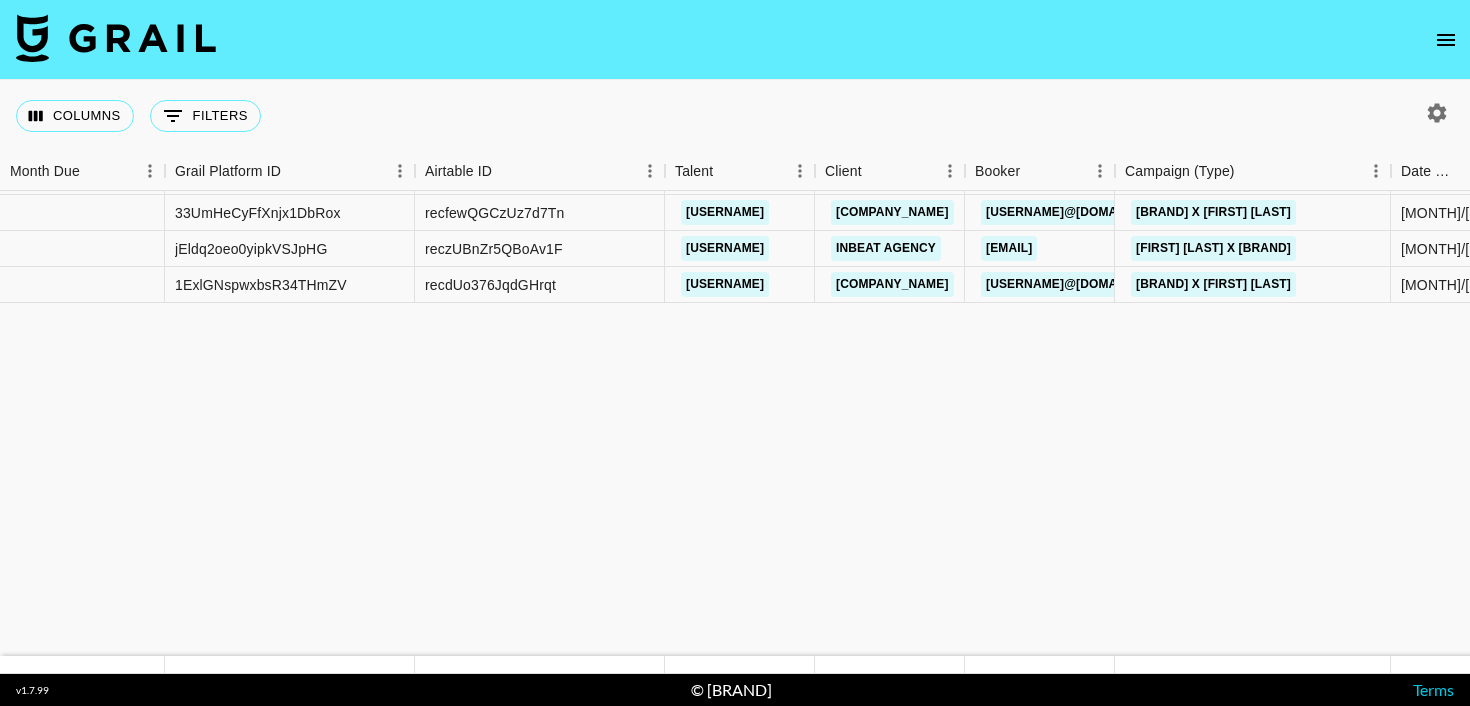 scroll, scrollTop: 0, scrollLeft: 0, axis: both 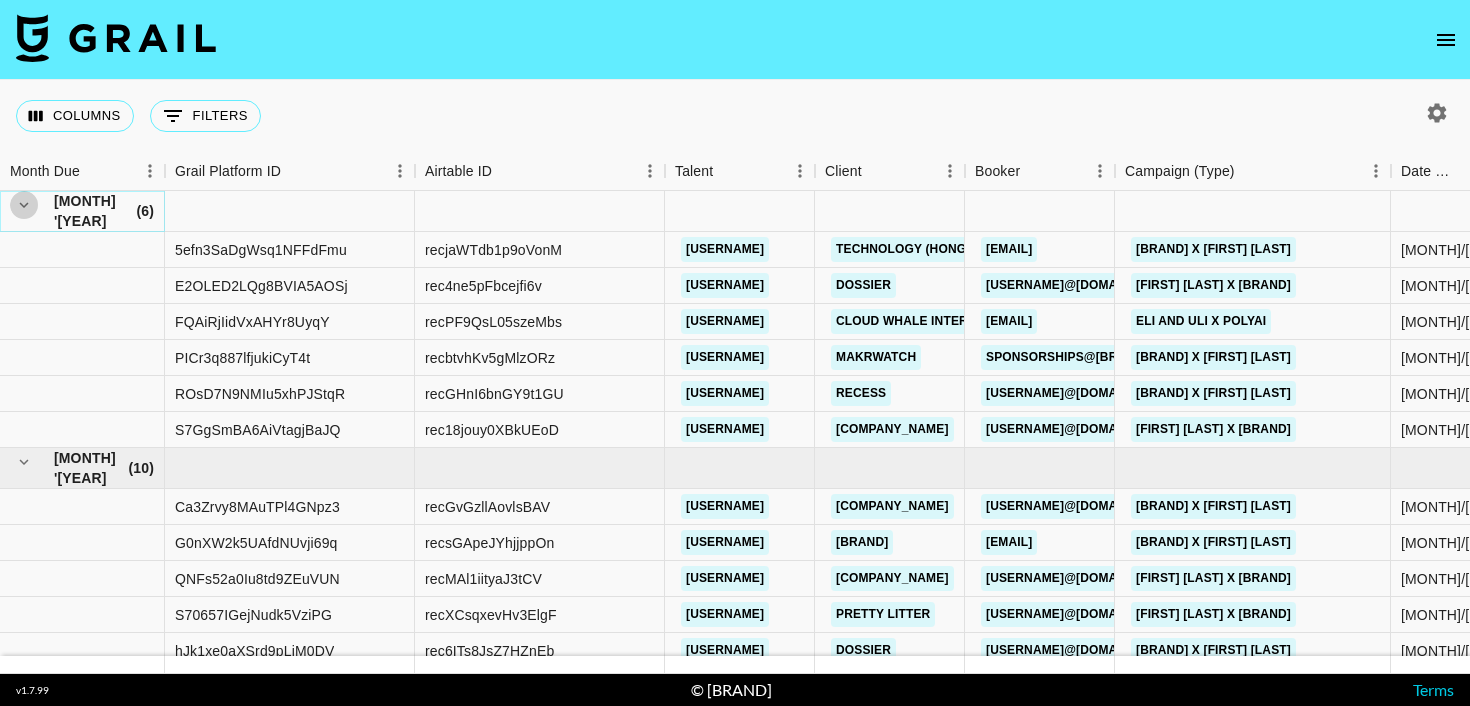 click 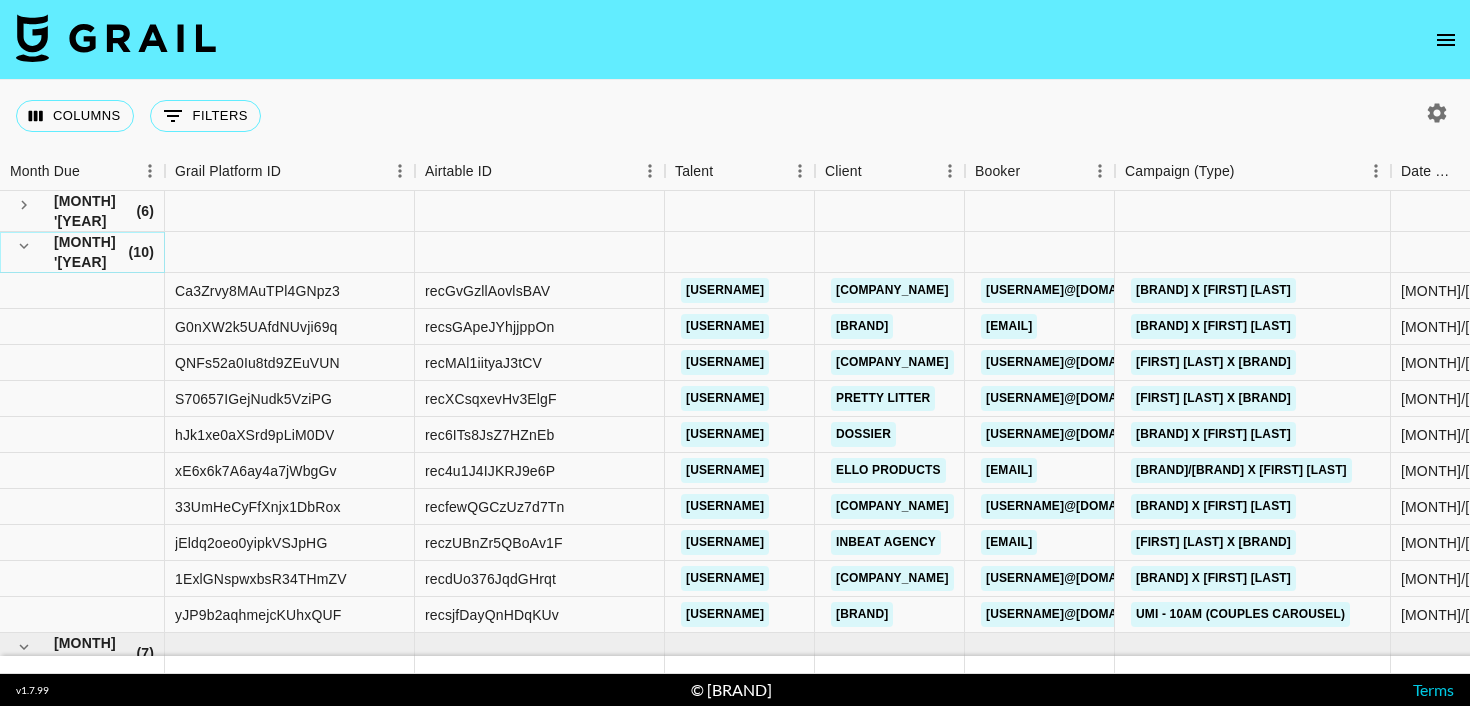 click 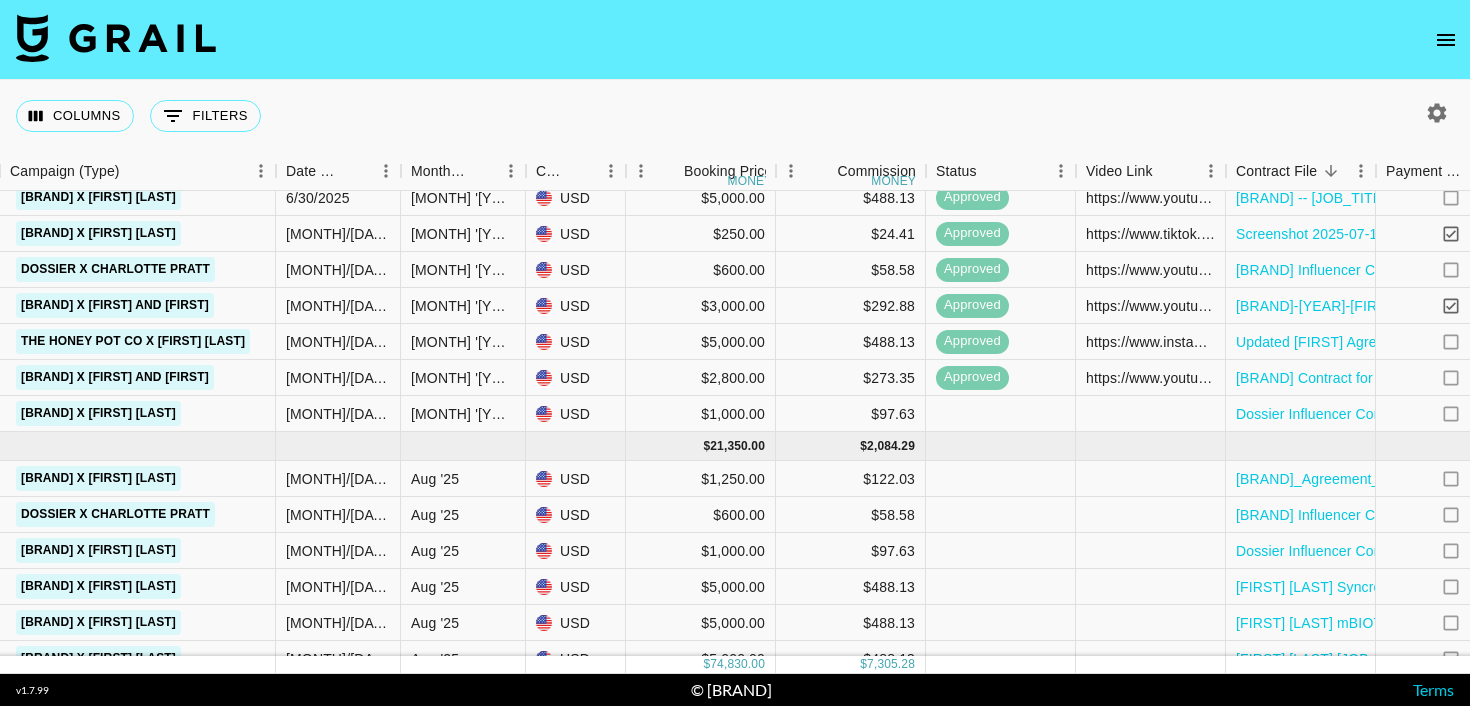 scroll, scrollTop: 126, scrollLeft: 1115, axis: both 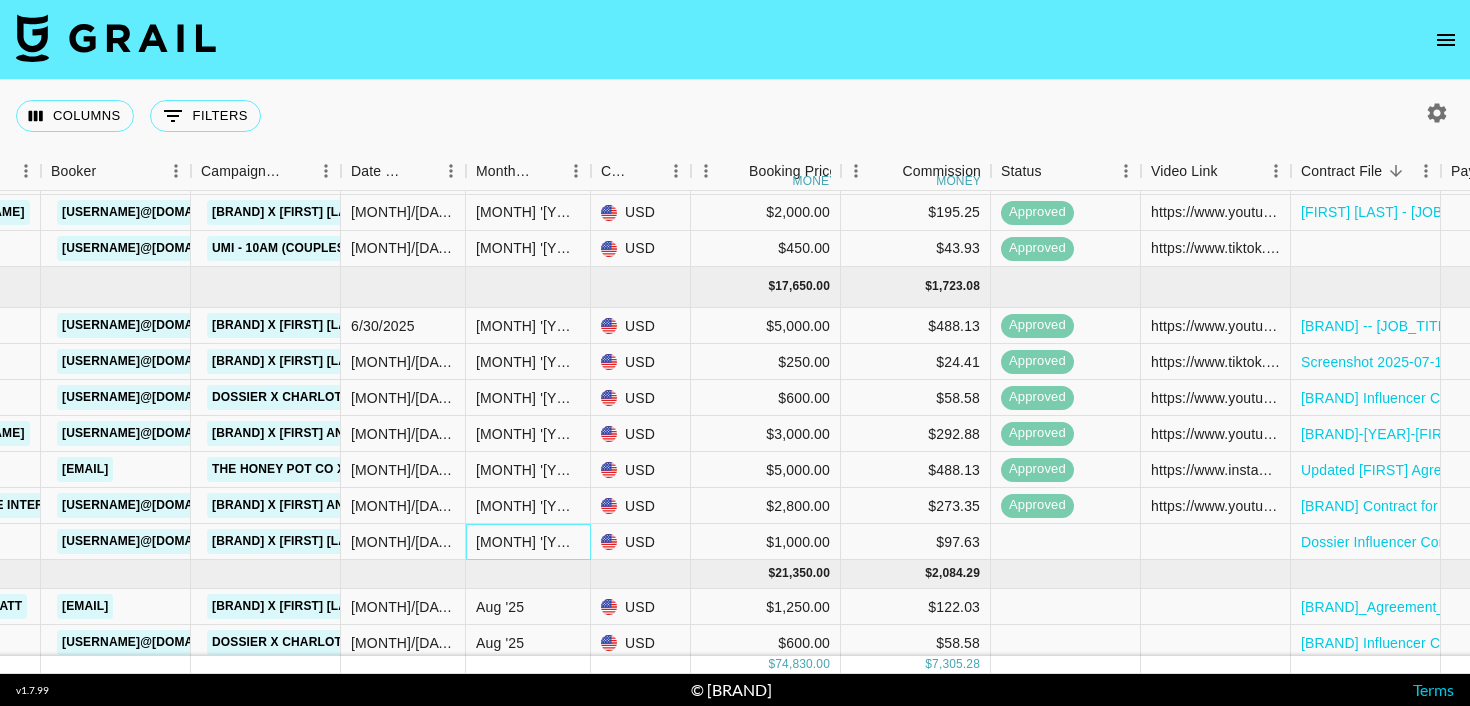 click on "[MONTH] '[YEAR]" at bounding box center [528, 542] 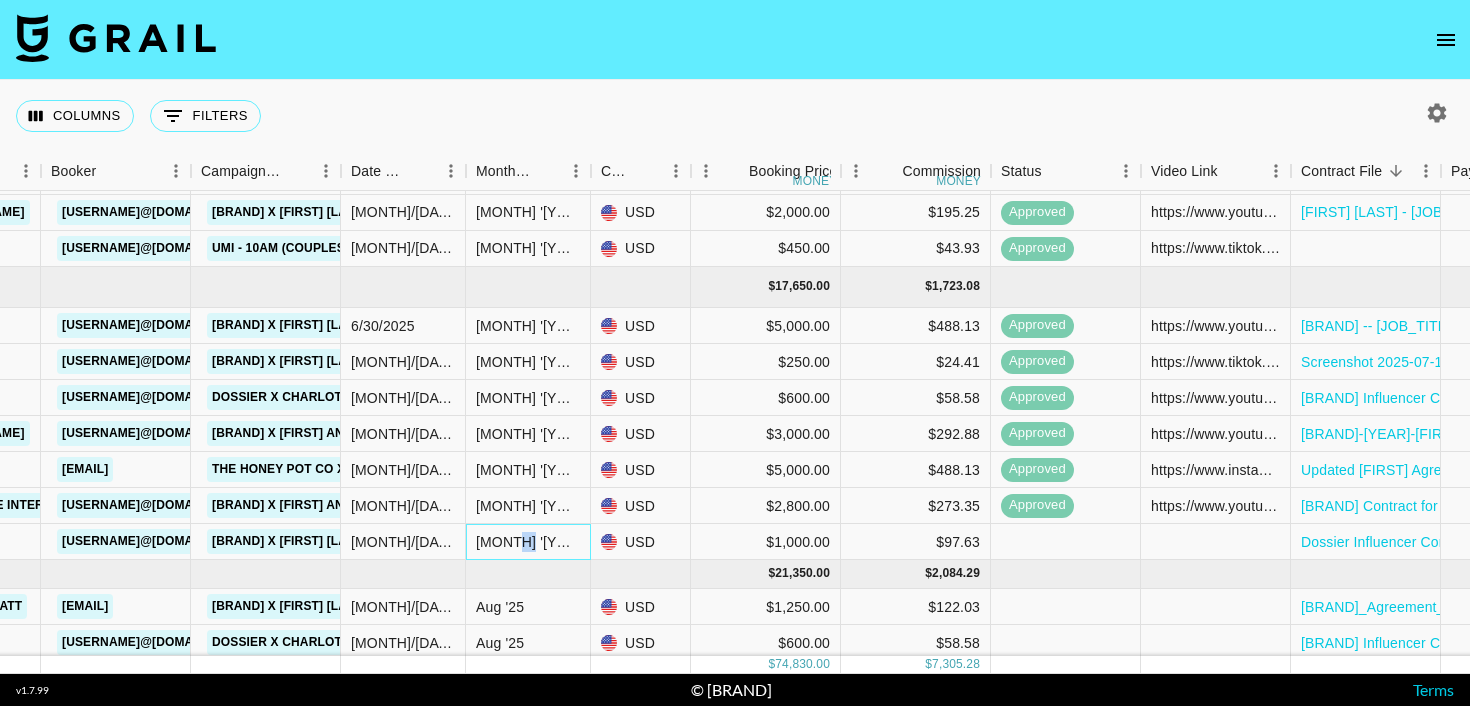 click on "[MONTH] '[YEAR]" at bounding box center (528, 542) 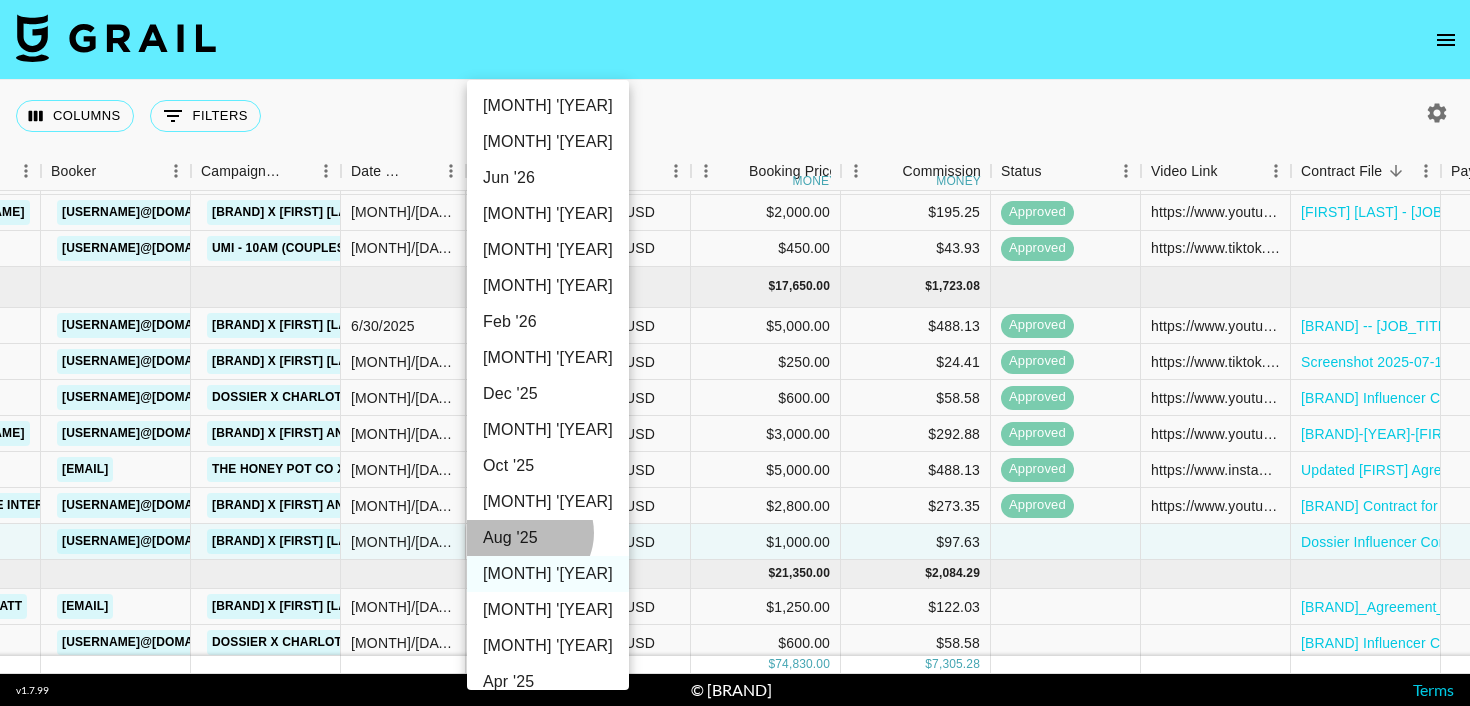 click on "Aug '25" at bounding box center [548, 538] 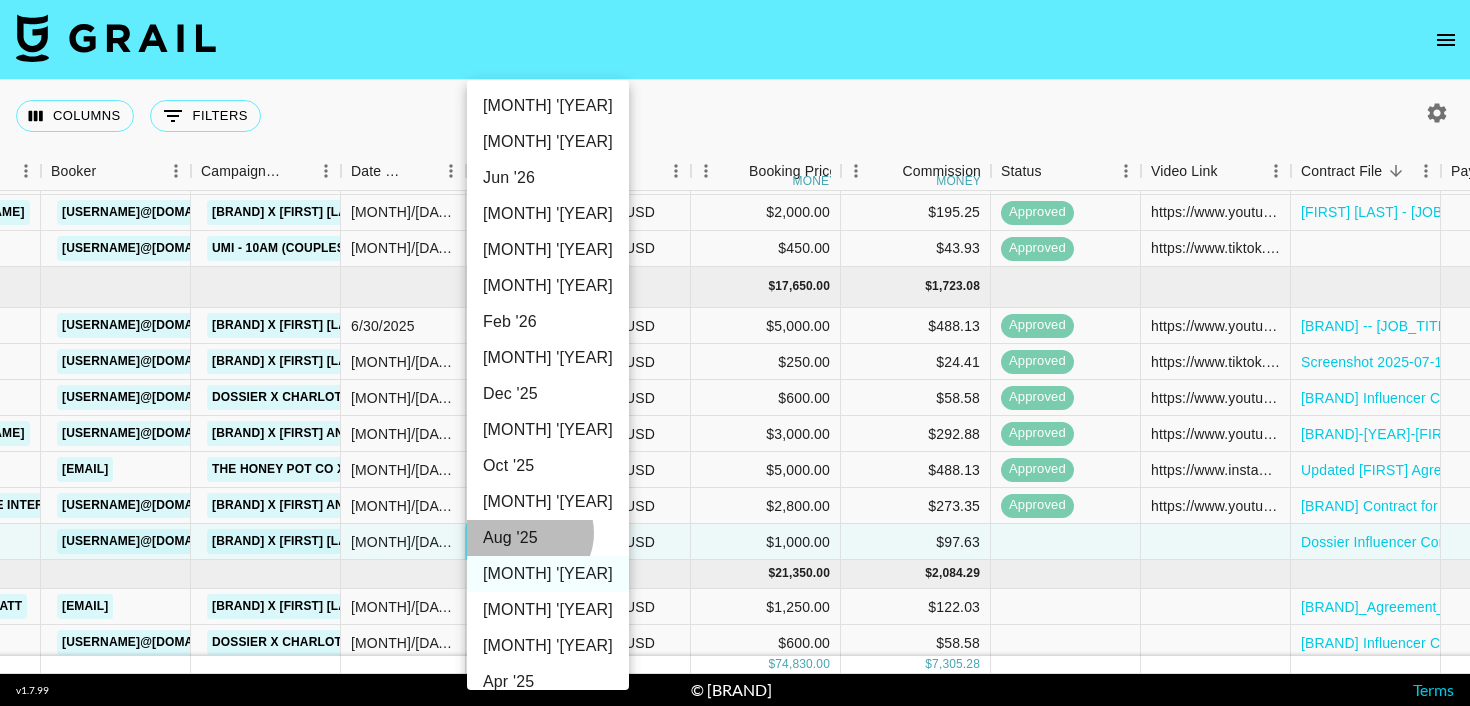 type on "Aug '25" 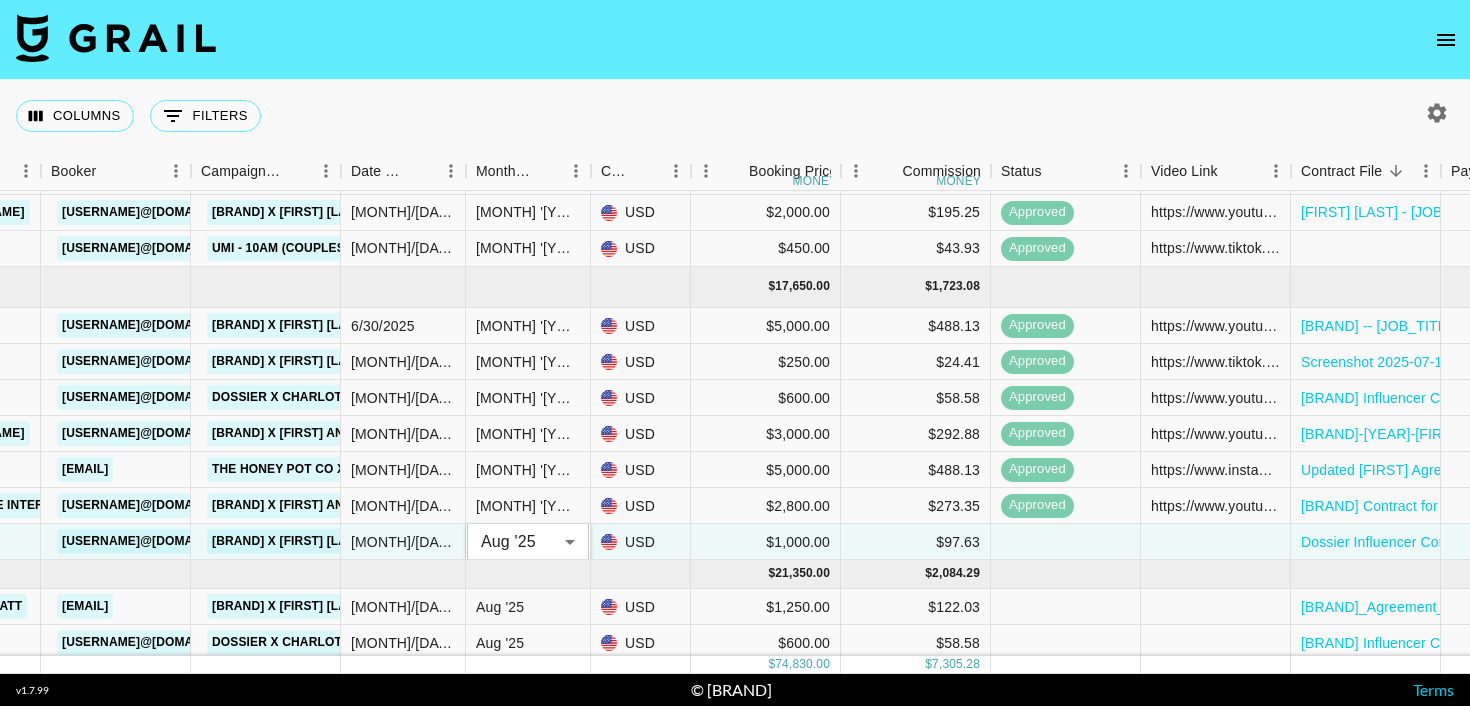 click on "Aug '25" at bounding box center [542, 546] 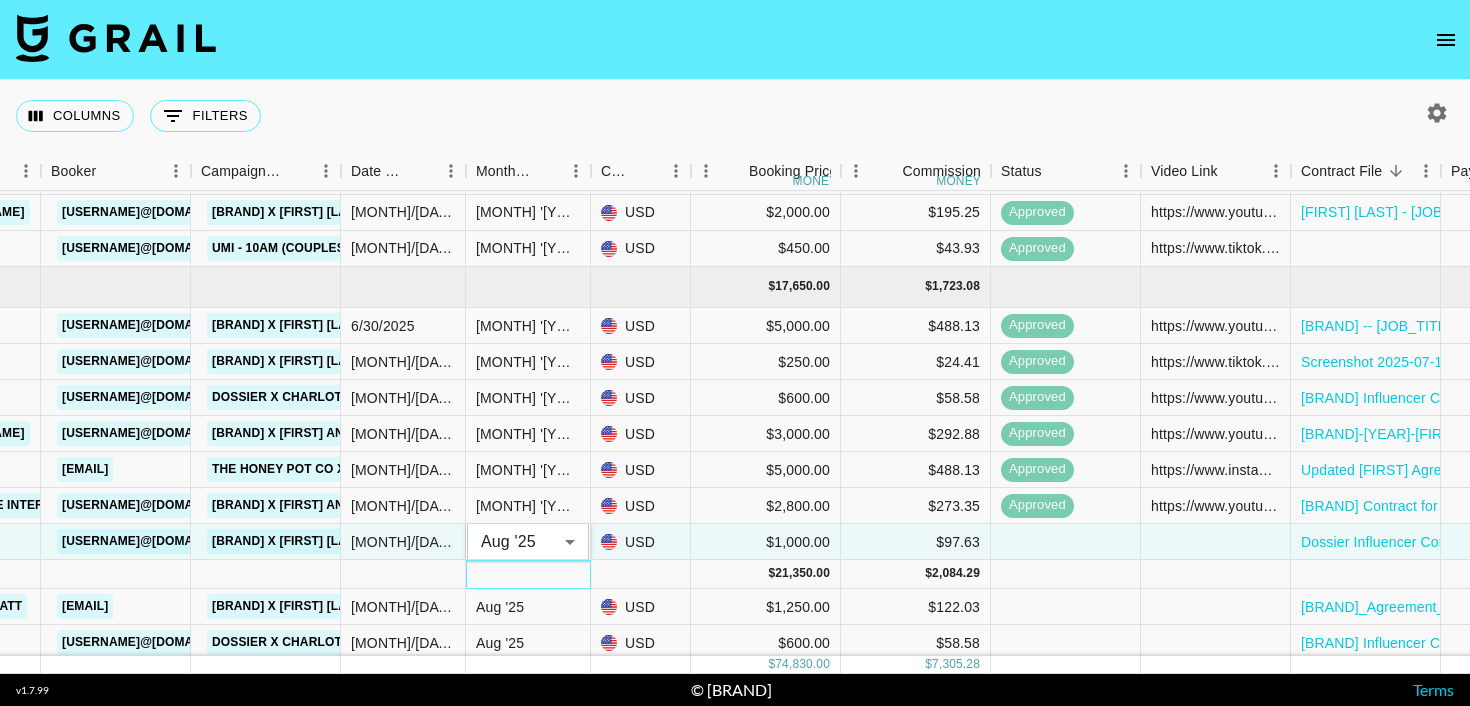 click at bounding box center [528, 574] 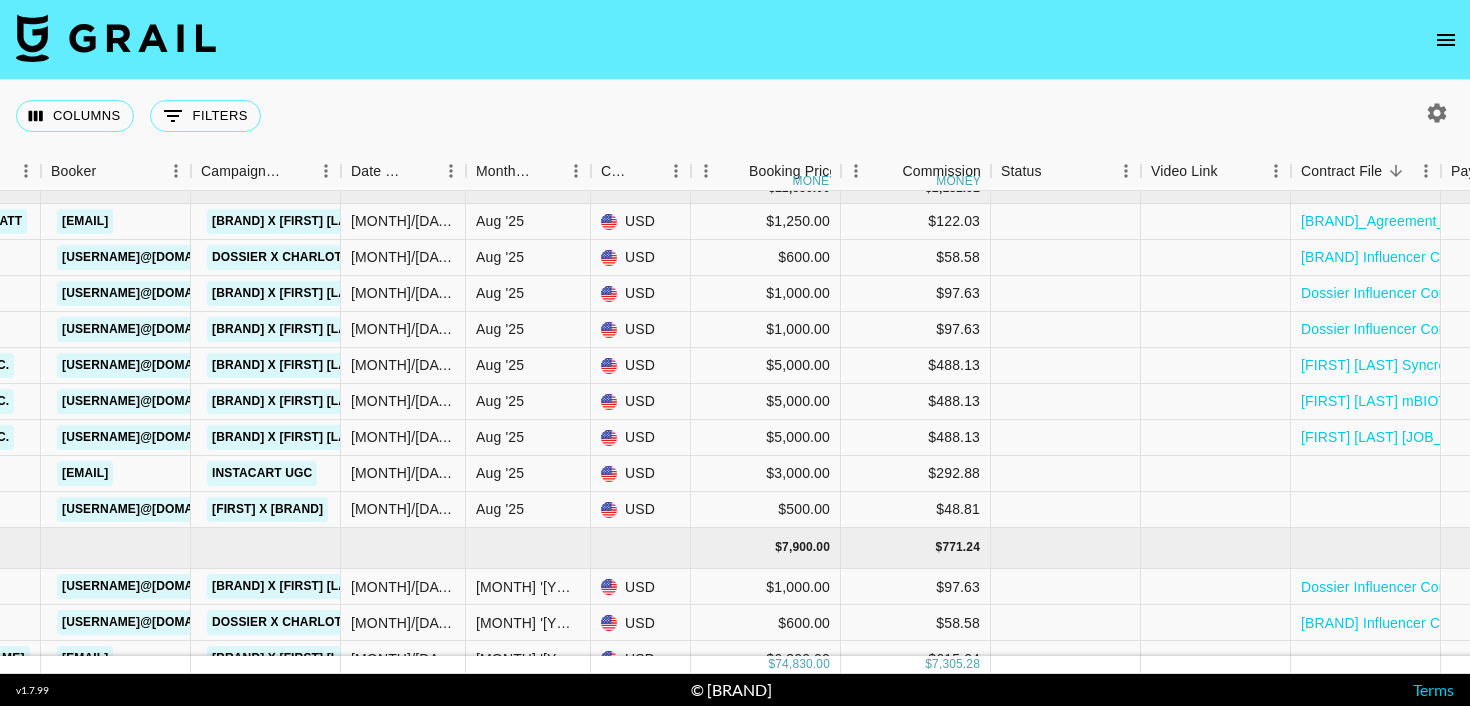 scroll, scrollTop: 904, scrollLeft: 924, axis: both 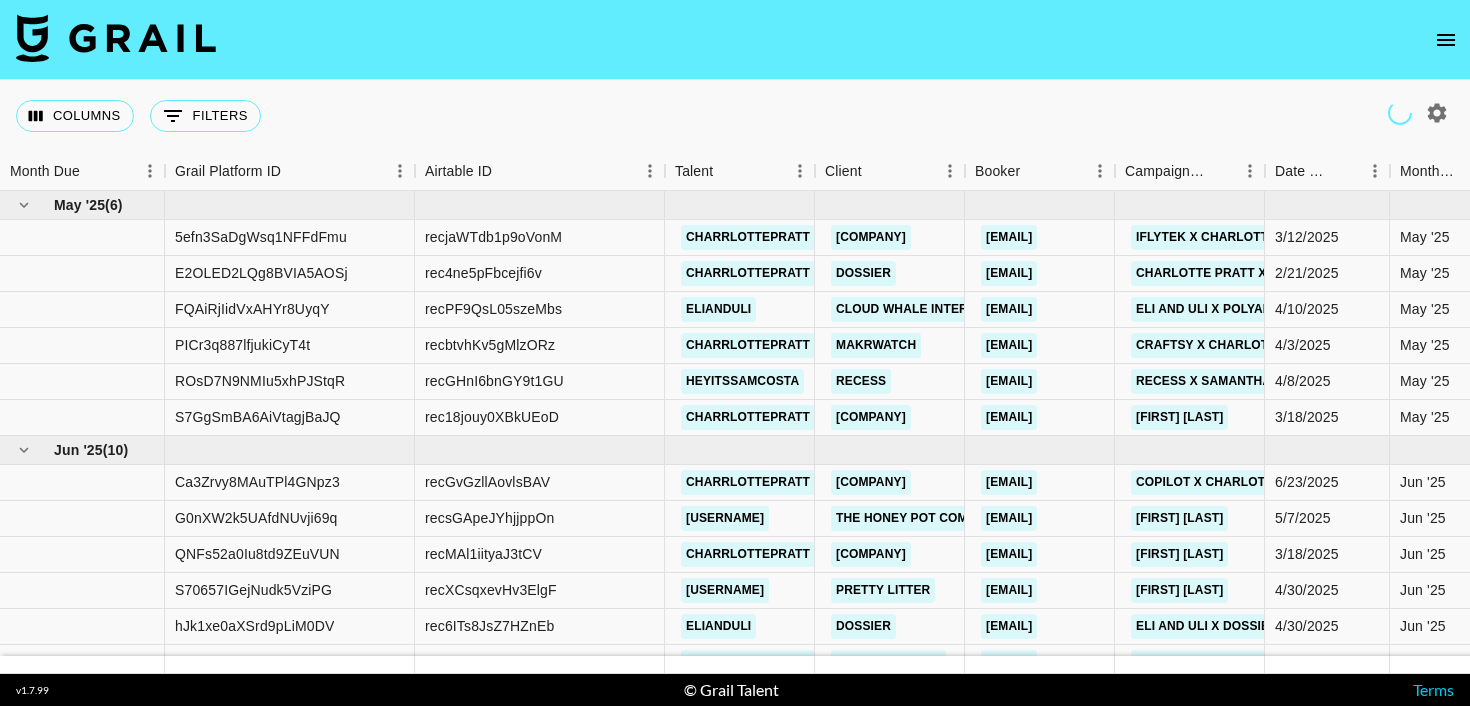 click at bounding box center [735, 40] 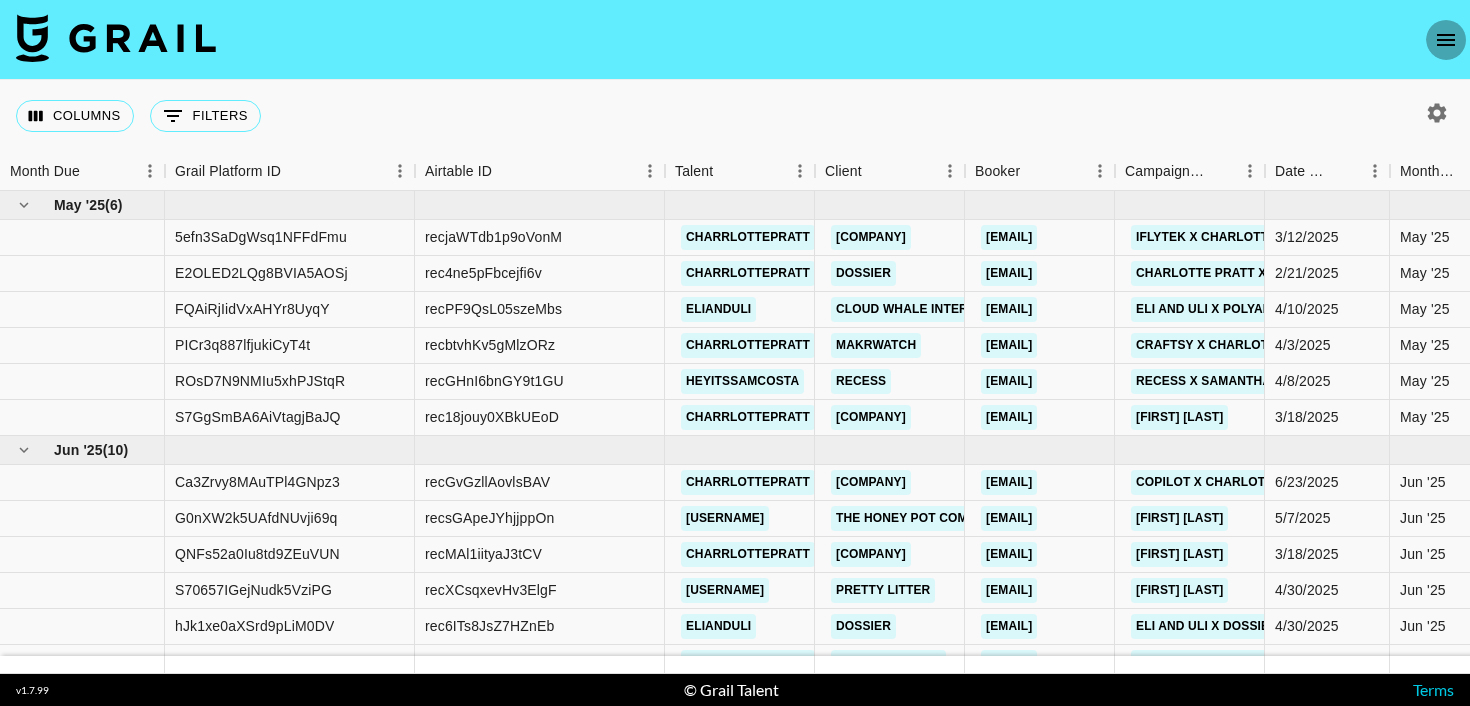 click 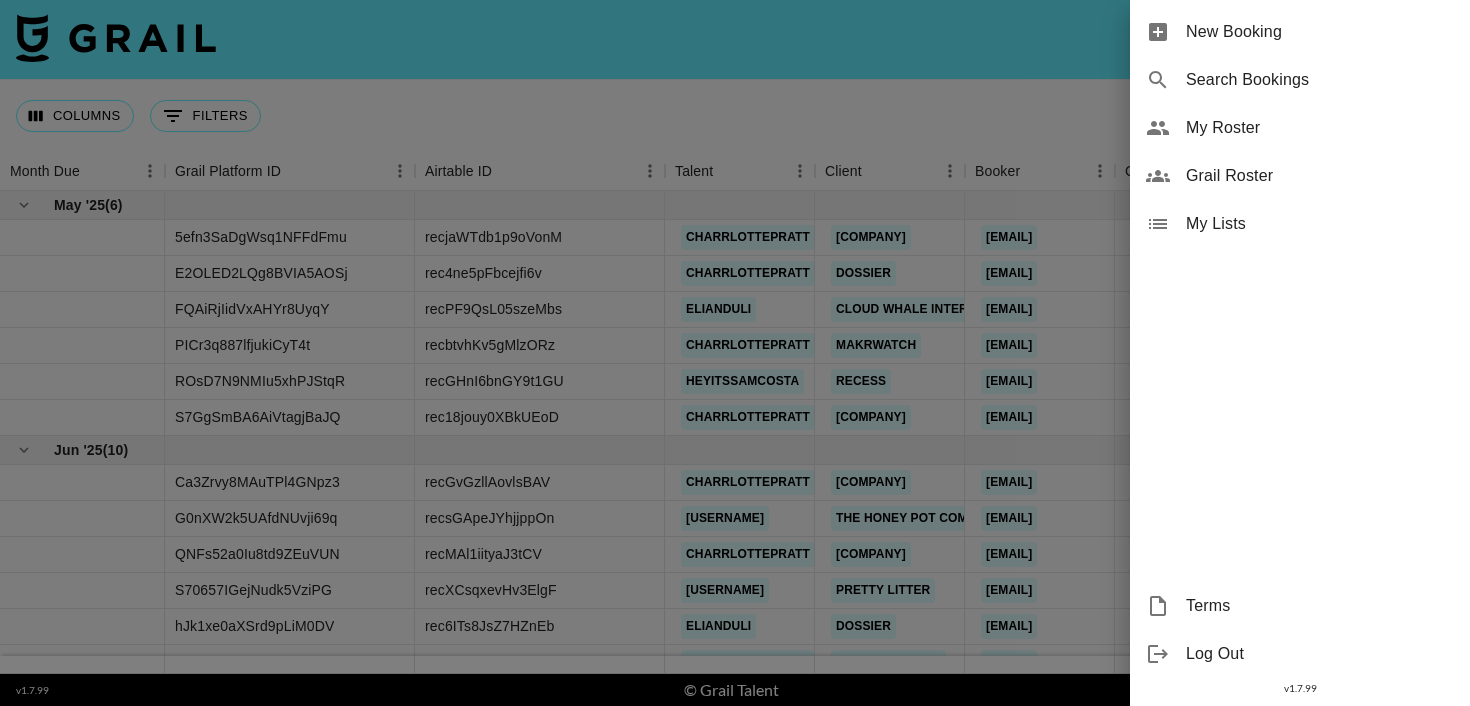 click on "Grail Roster" at bounding box center (1320, 176) 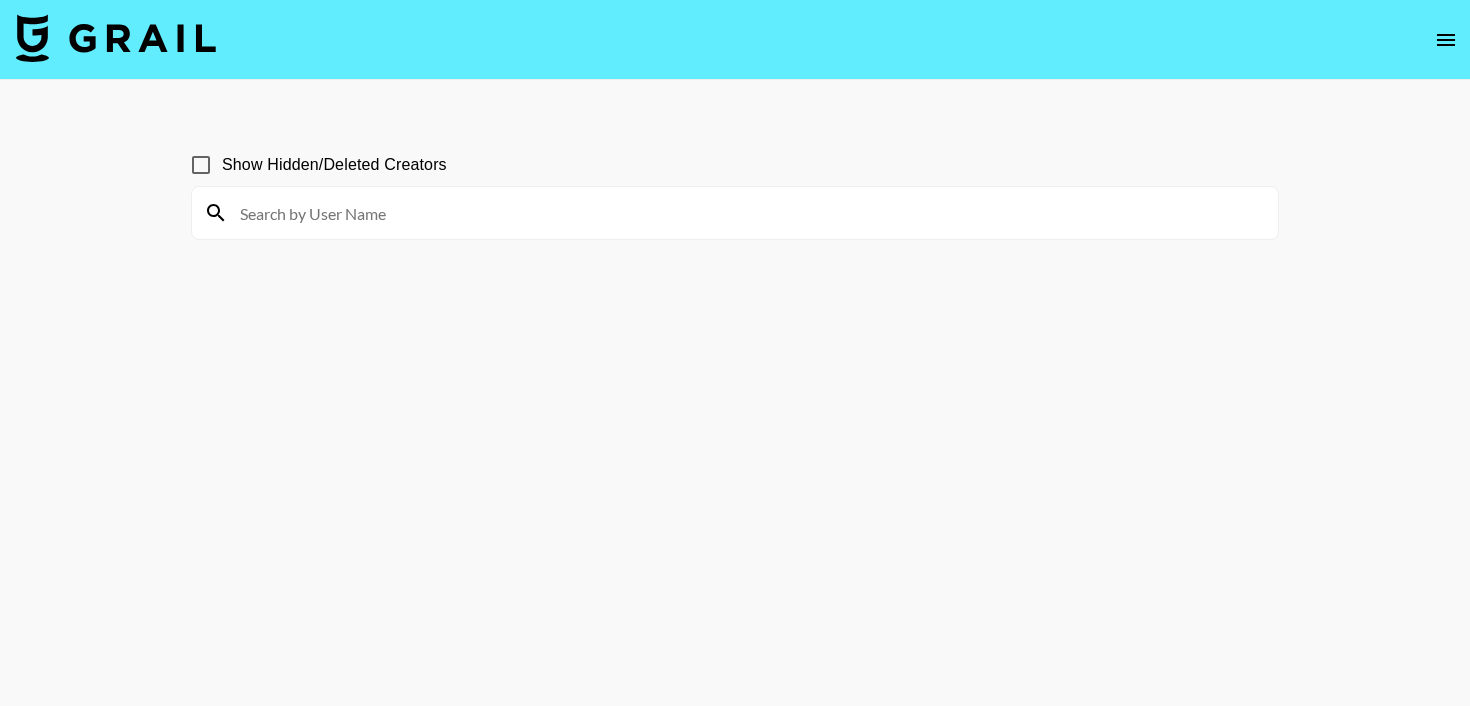 click at bounding box center [735, 213] 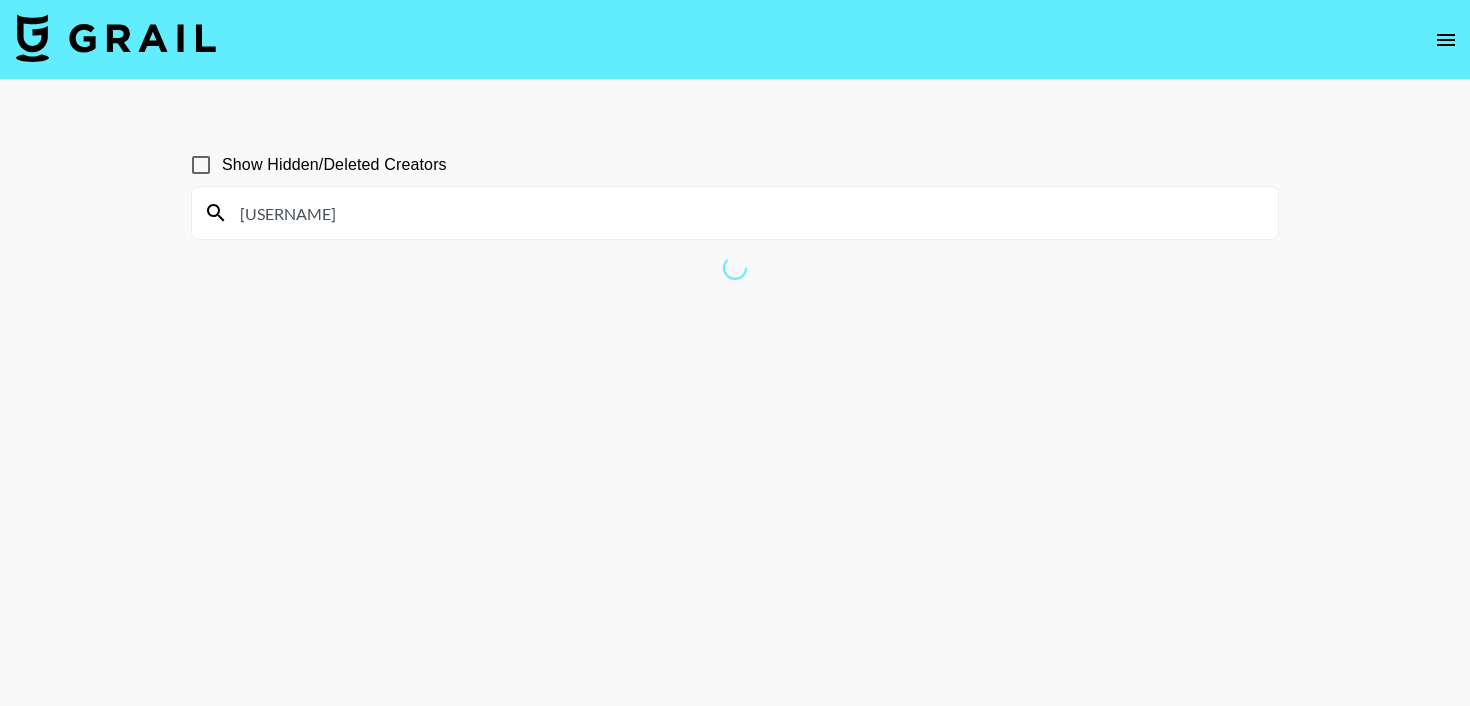click on "@gracieowenss" at bounding box center [747, 213] 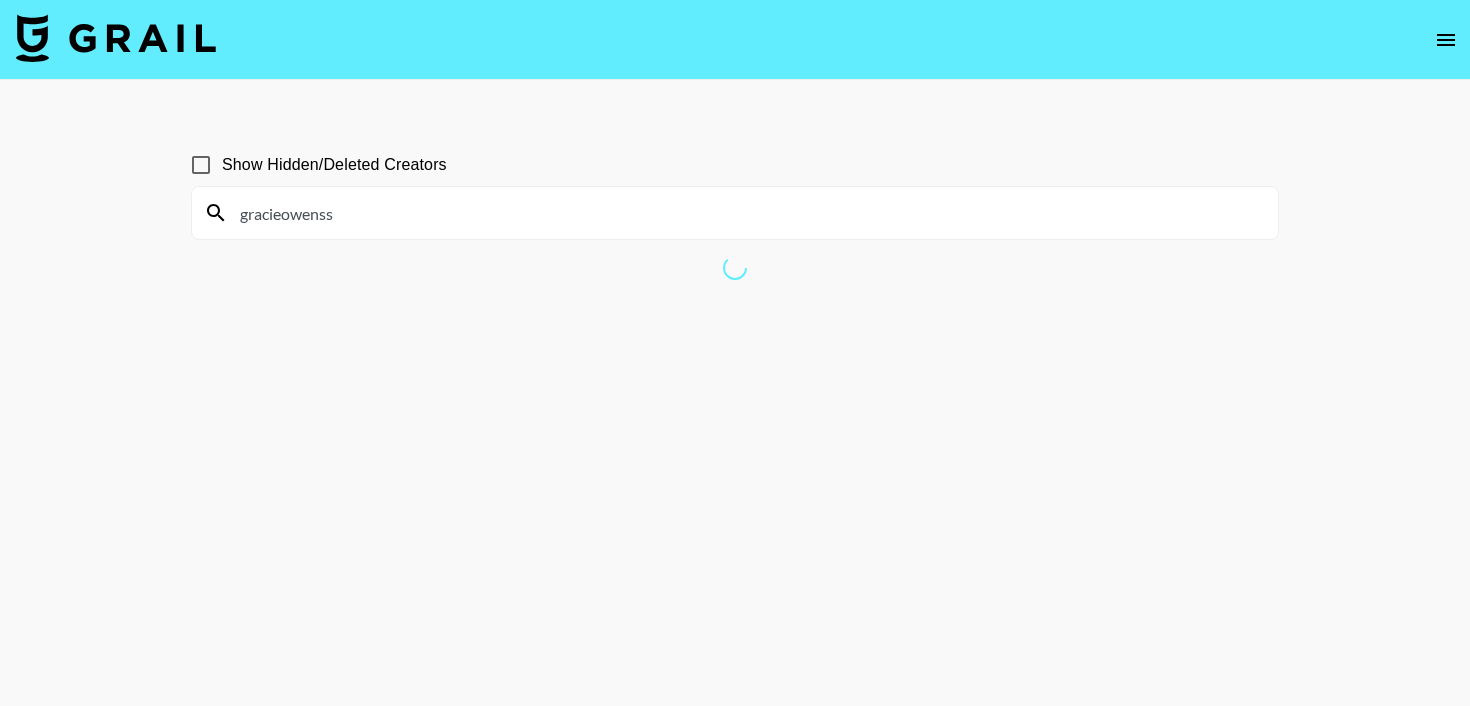 click on "gracieowenss" at bounding box center (747, 213) 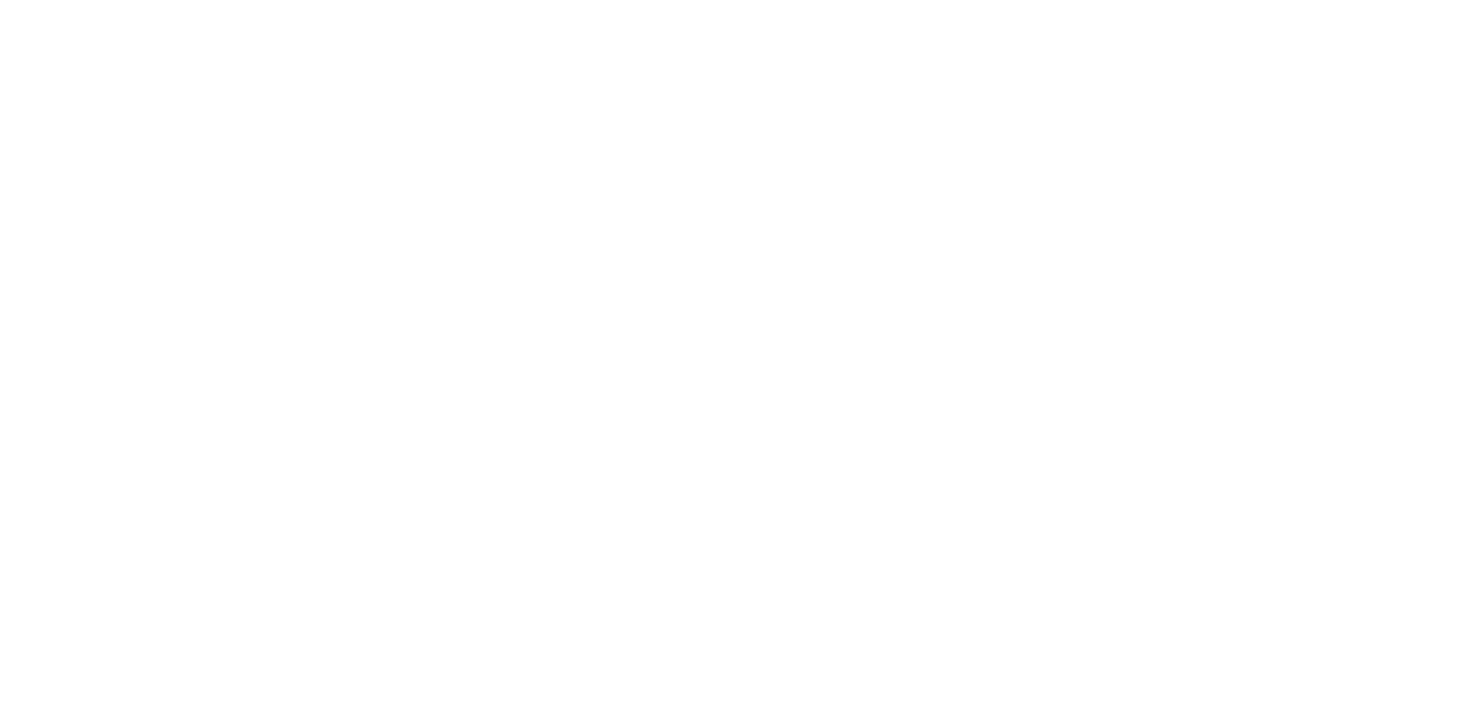 scroll, scrollTop: 0, scrollLeft: 0, axis: both 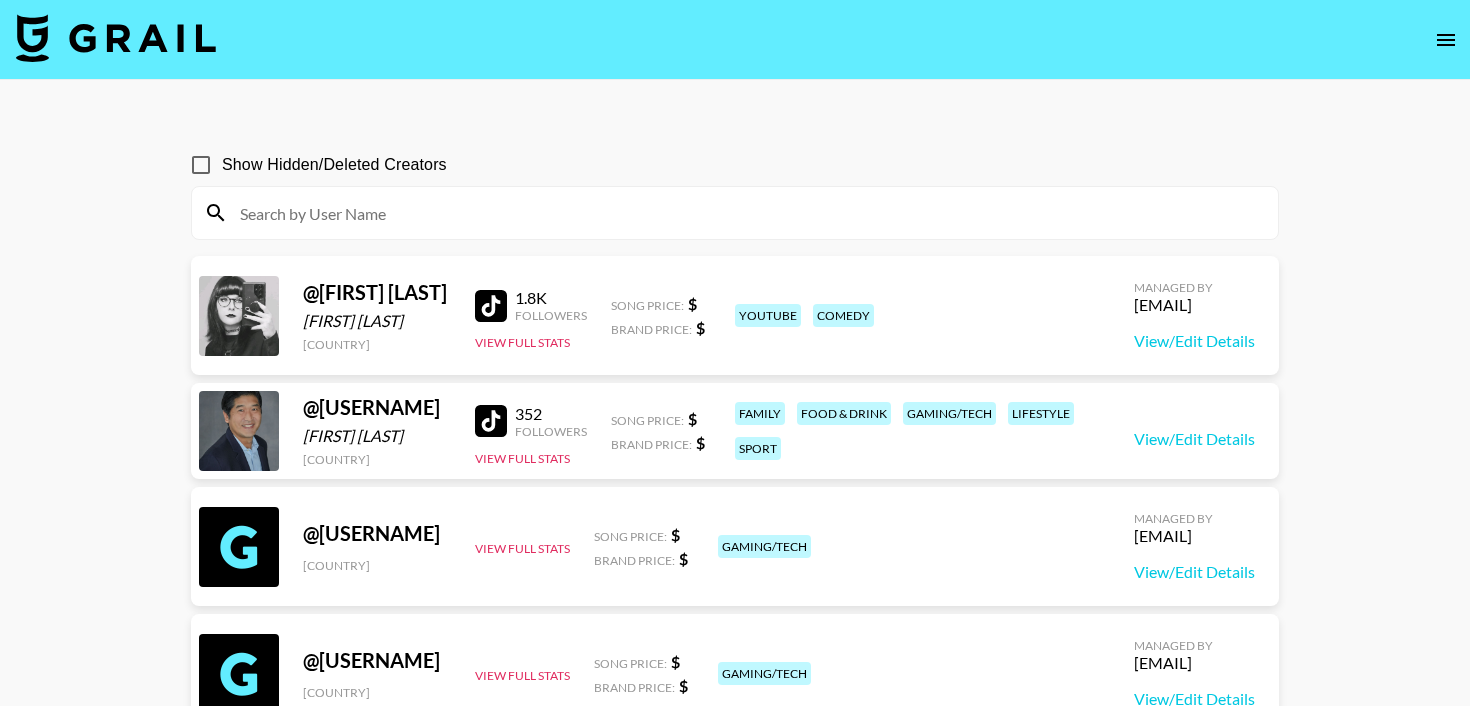 click at bounding box center (747, 213) 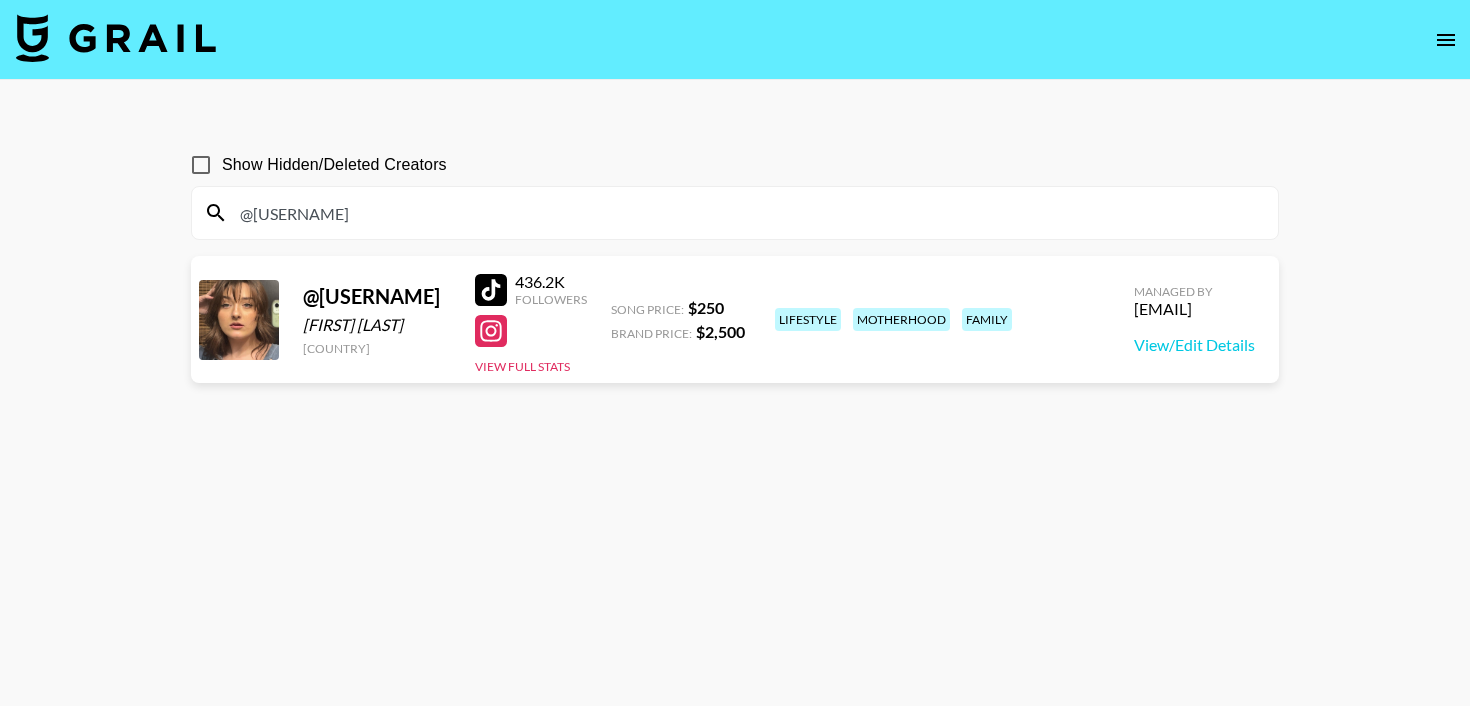 type on "@gracieowenss" 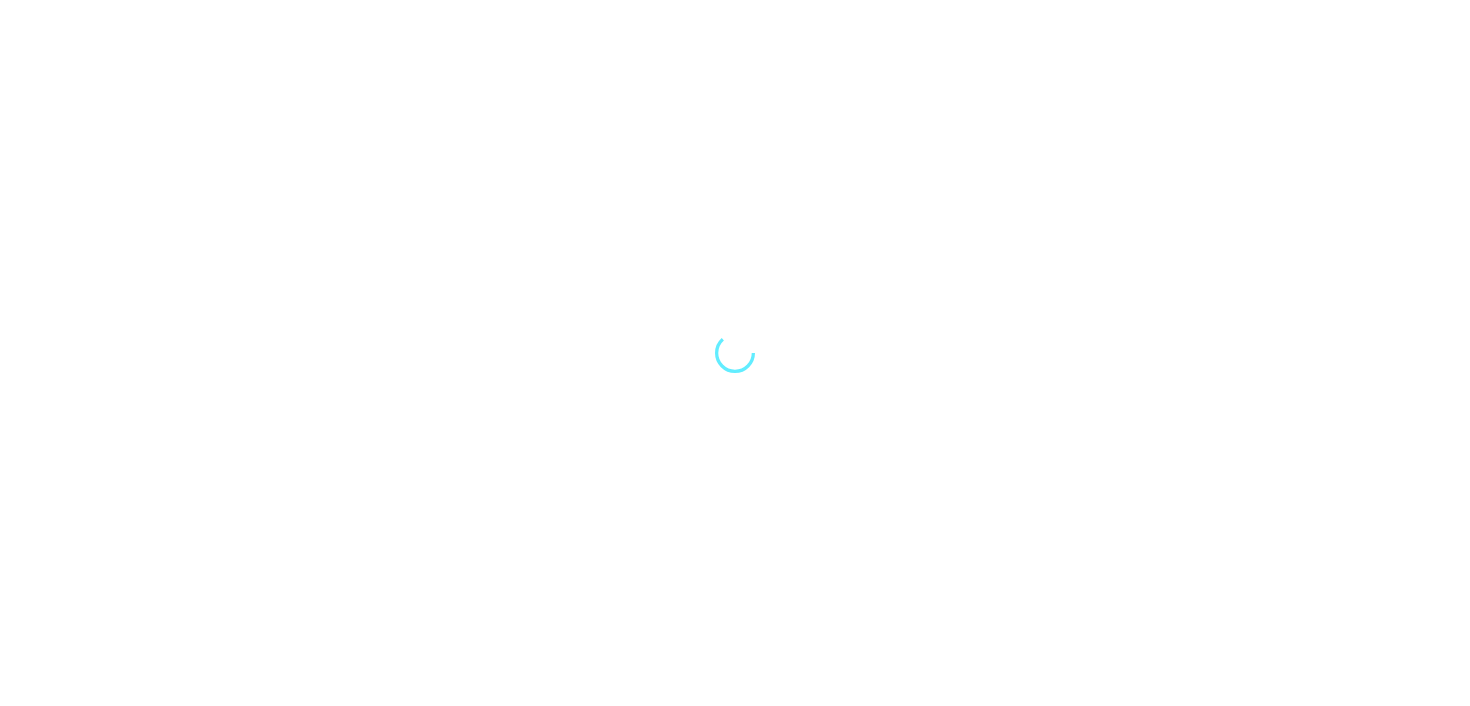 scroll, scrollTop: 0, scrollLeft: 0, axis: both 